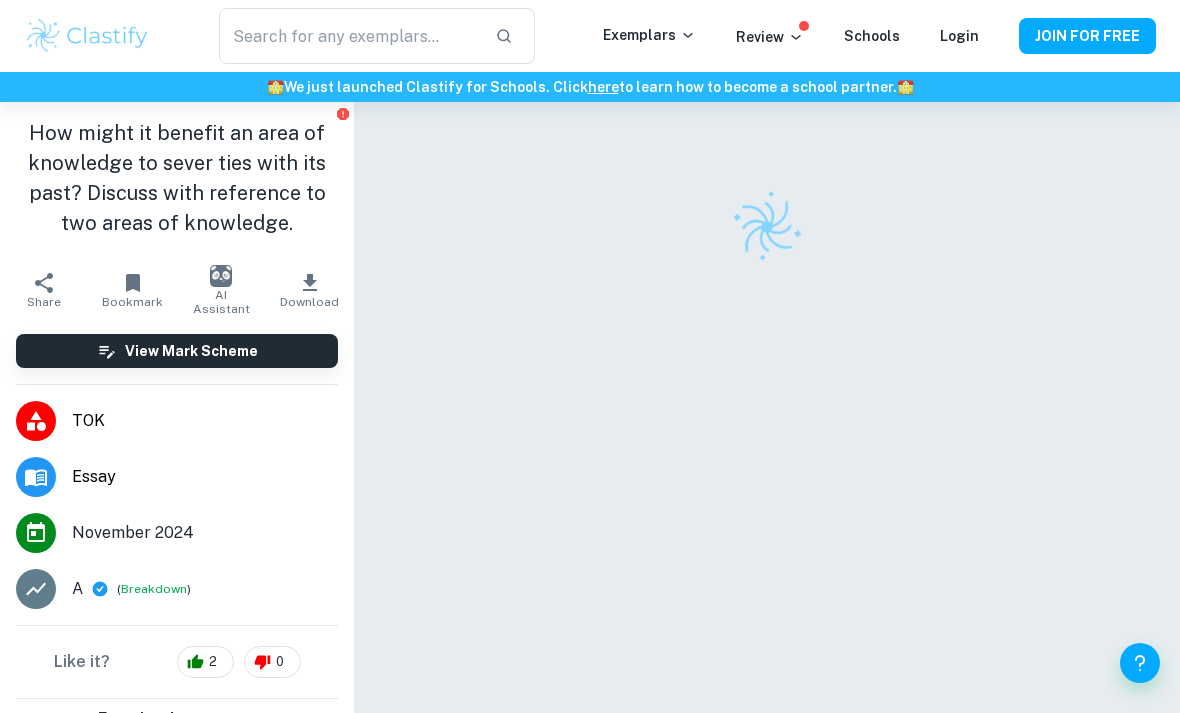 scroll, scrollTop: 0, scrollLeft: 0, axis: both 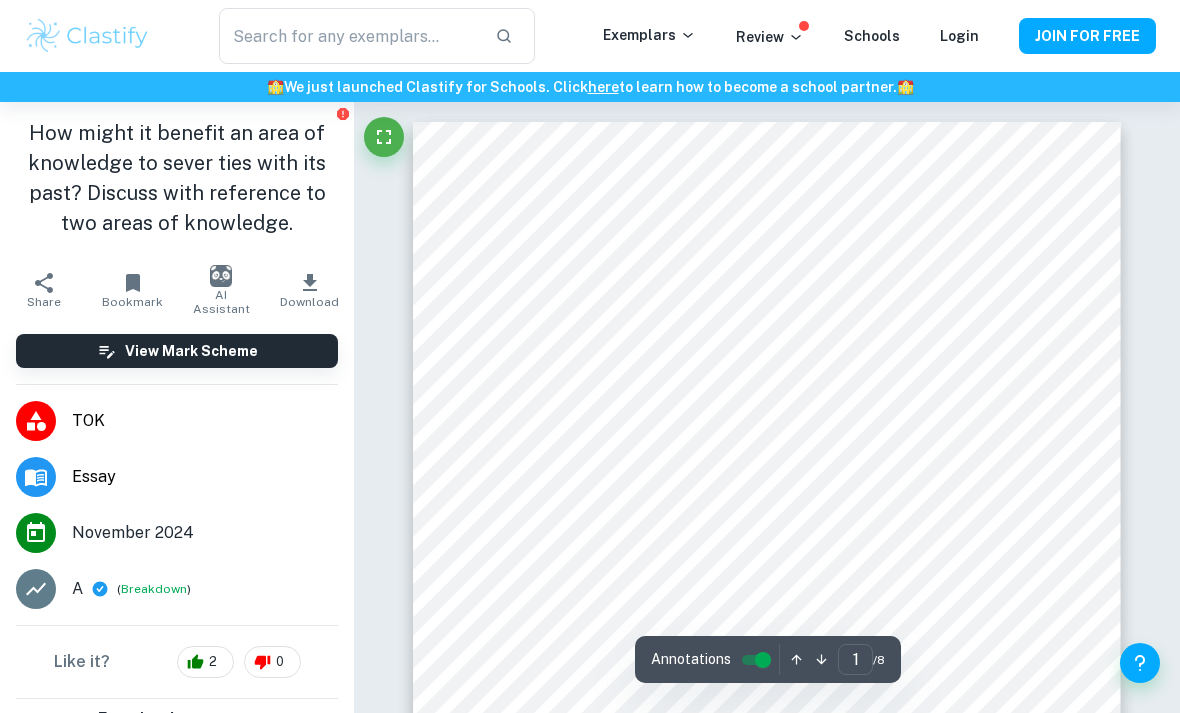 click on "View Mark Scheme" at bounding box center (177, 351) 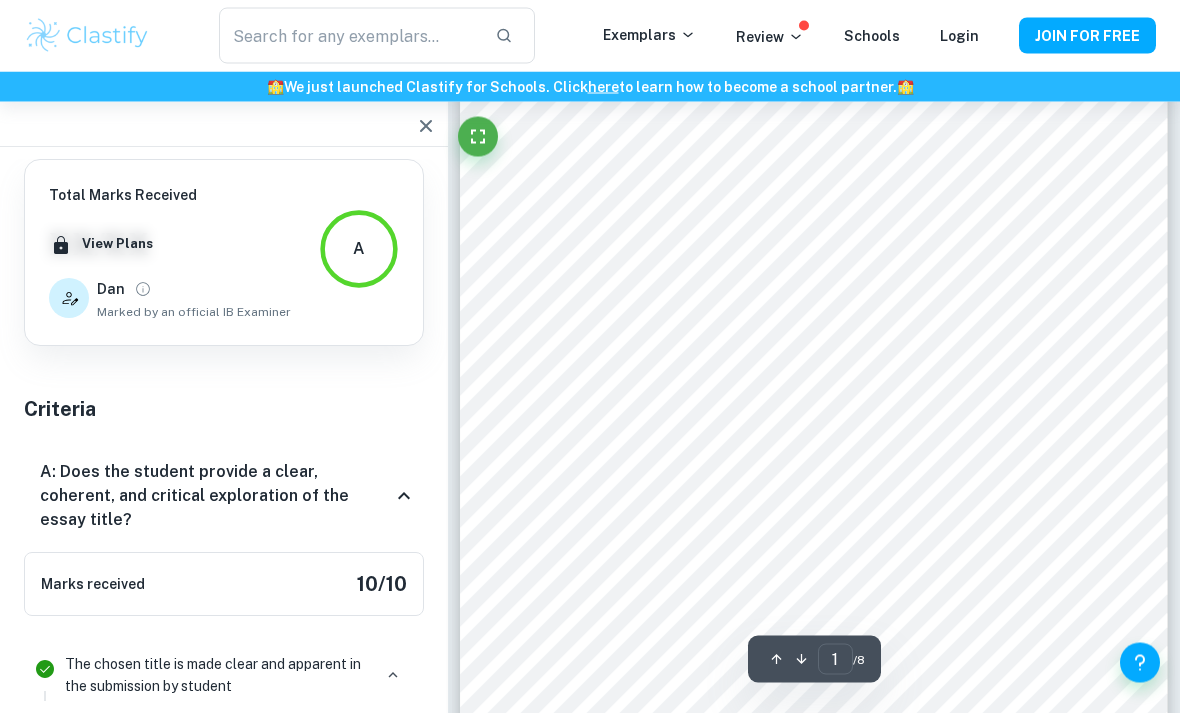 type on "2" 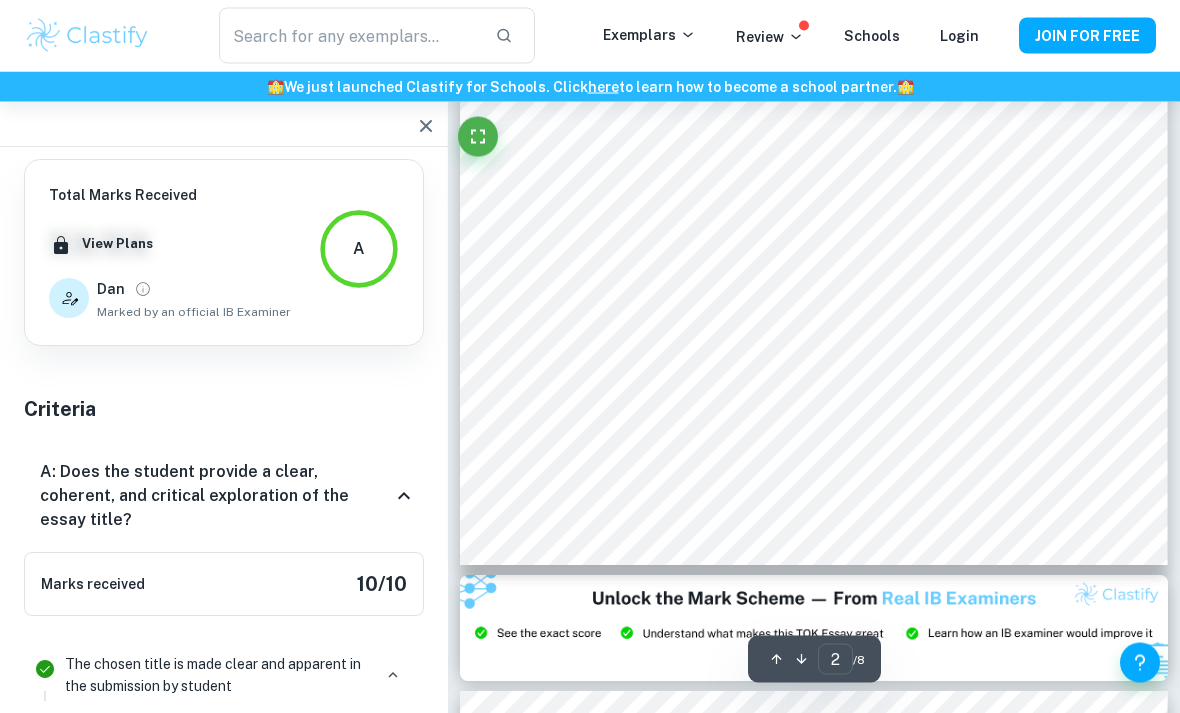 scroll, scrollTop: 1685, scrollLeft: 0, axis: vertical 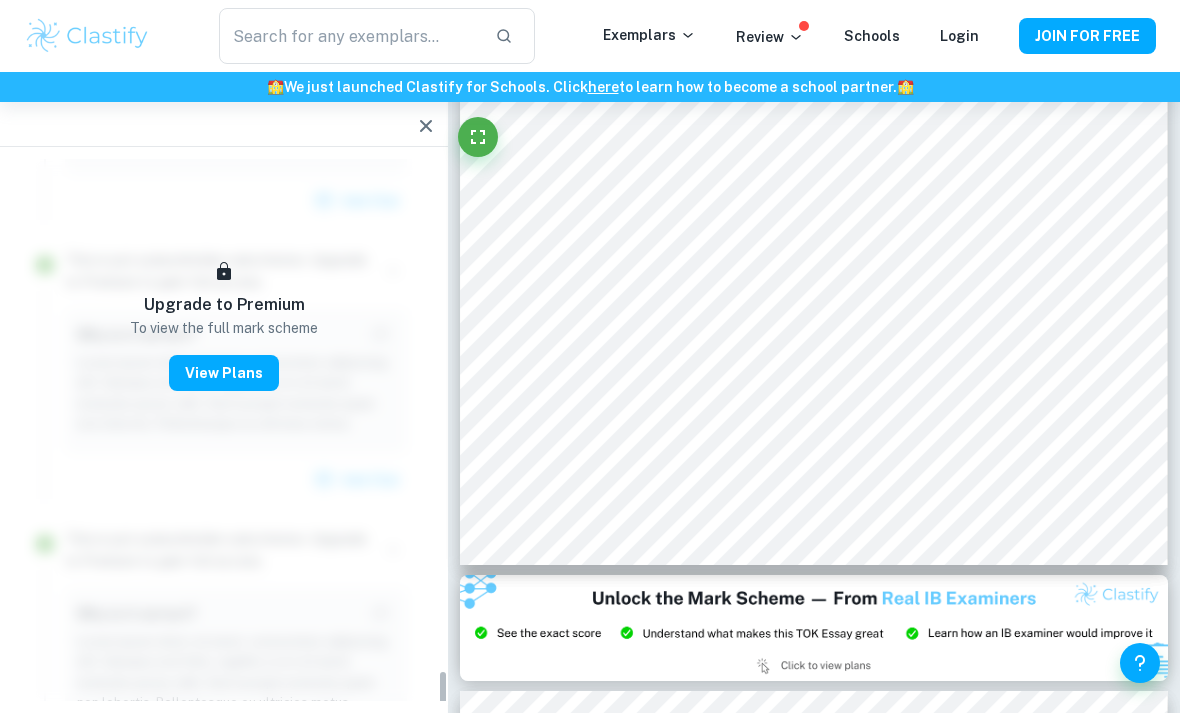 click on "View Plans" at bounding box center [224, 373] 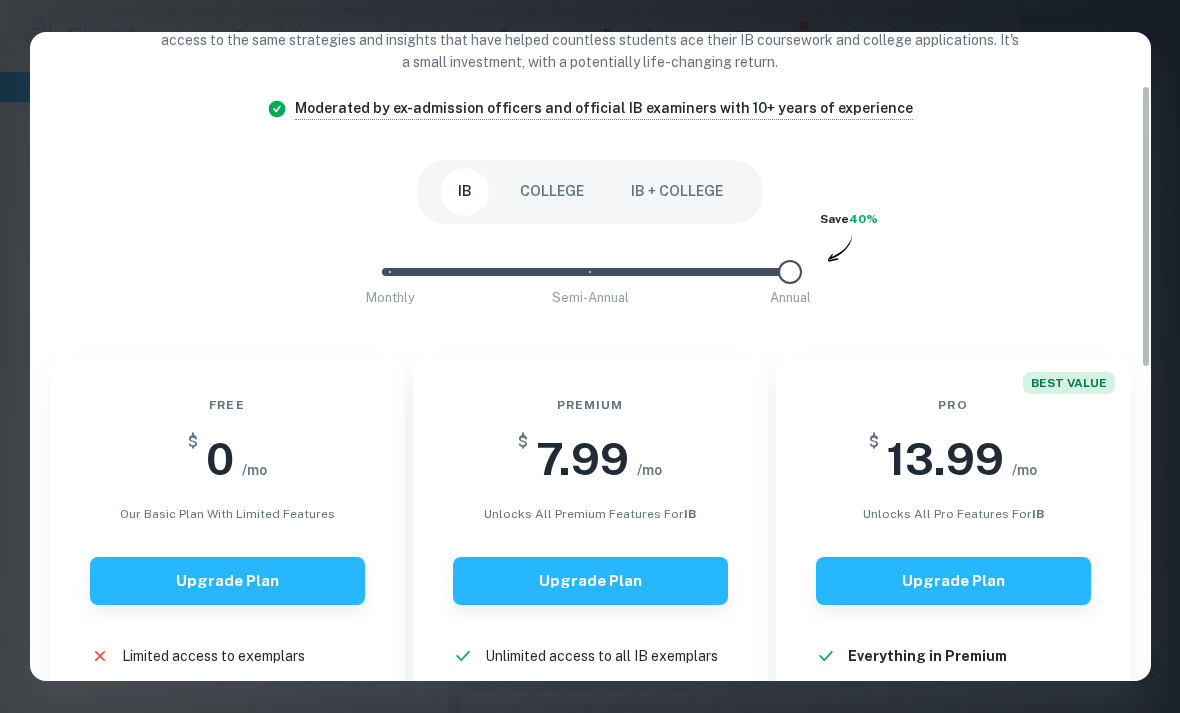 scroll, scrollTop: 136, scrollLeft: 0, axis: vertical 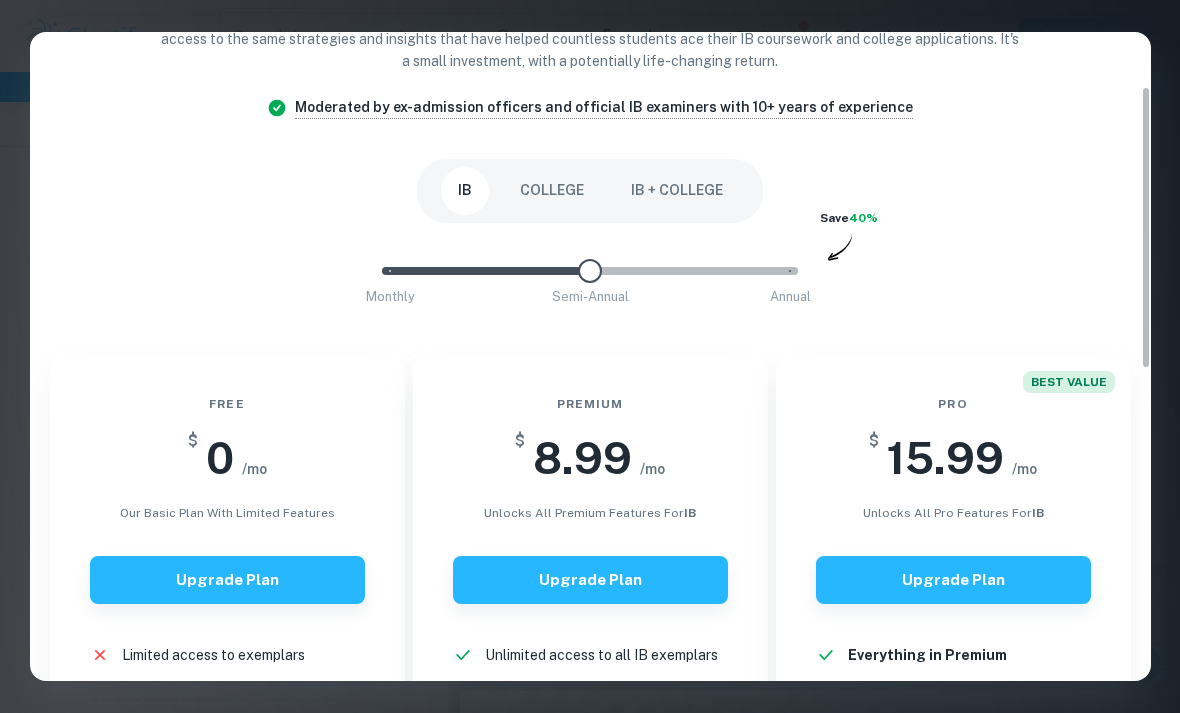 click at bounding box center [590, 271] 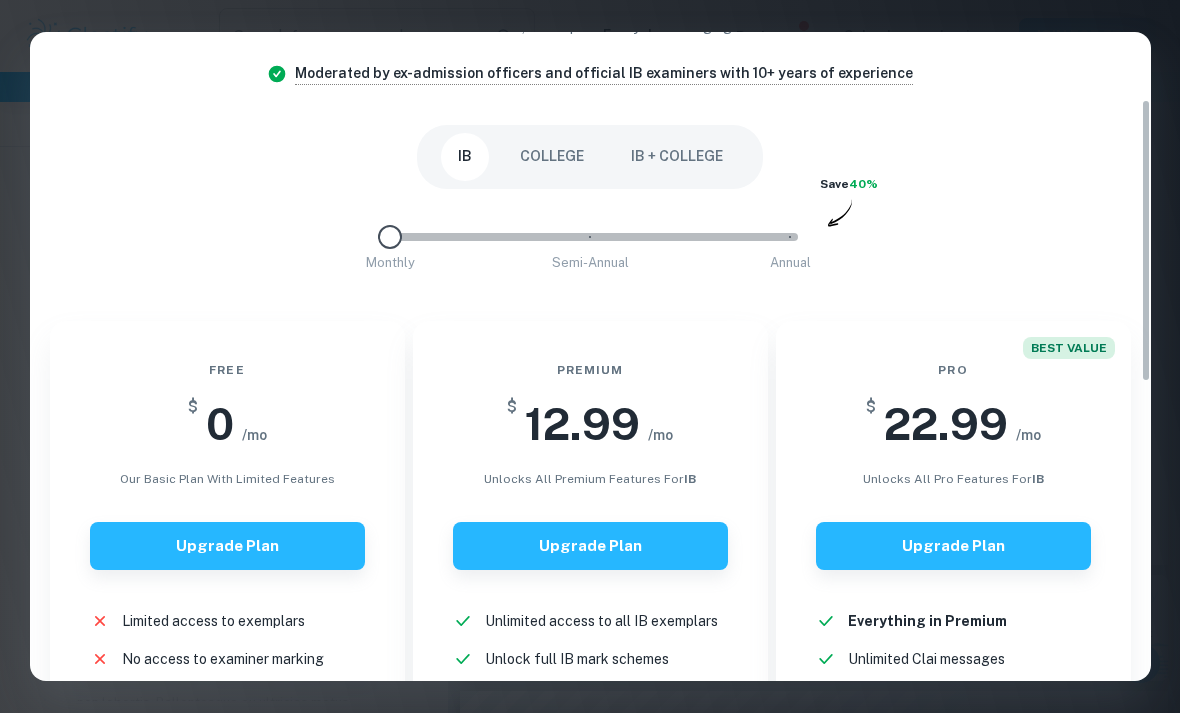 scroll, scrollTop: 164, scrollLeft: 0, axis: vertical 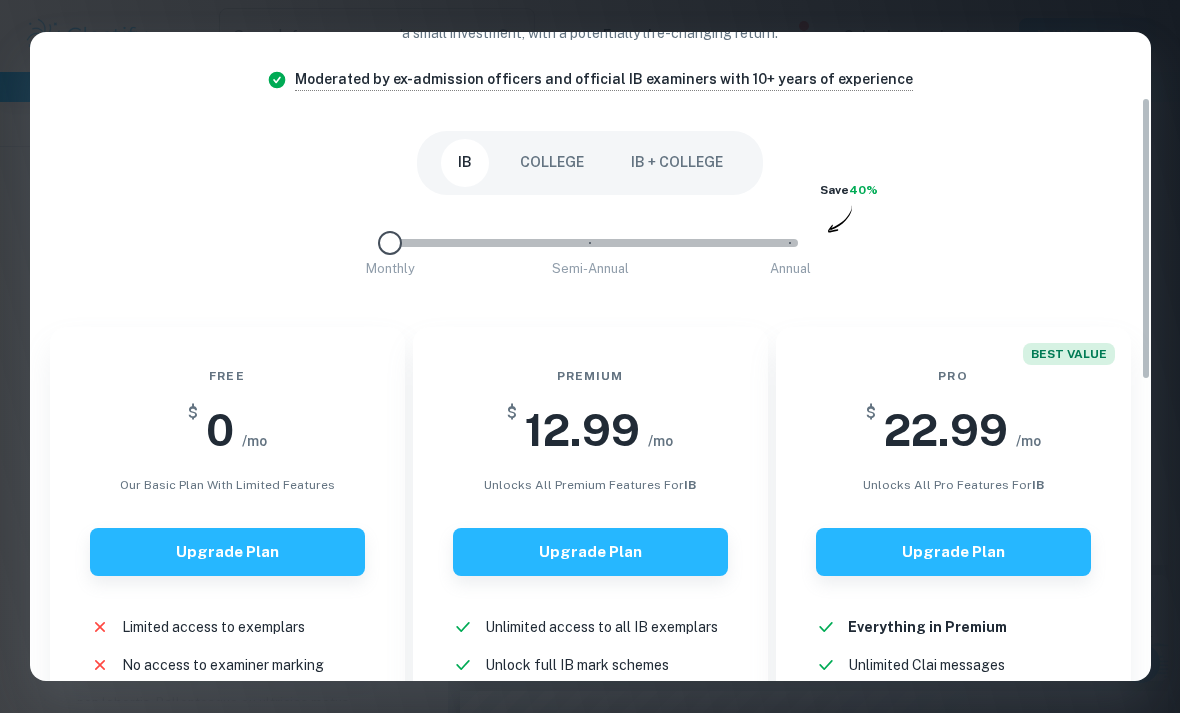 click on "IB + COLLEGE" at bounding box center (677, 163) 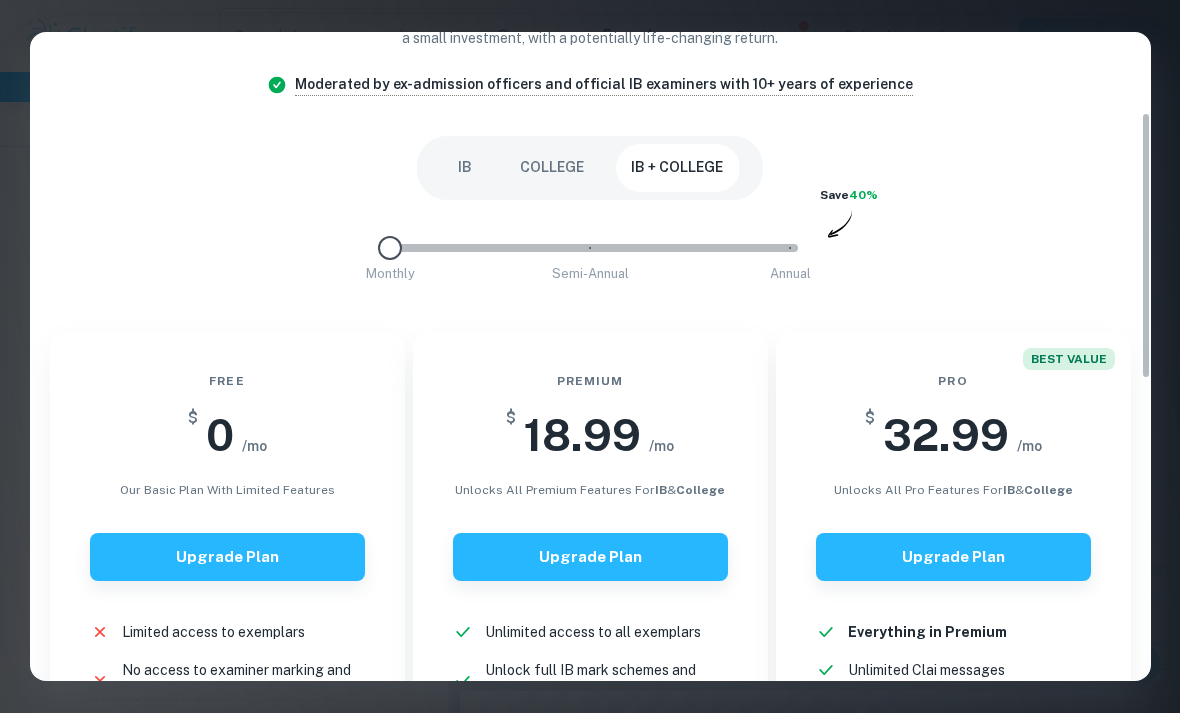scroll, scrollTop: 114, scrollLeft: 0, axis: vertical 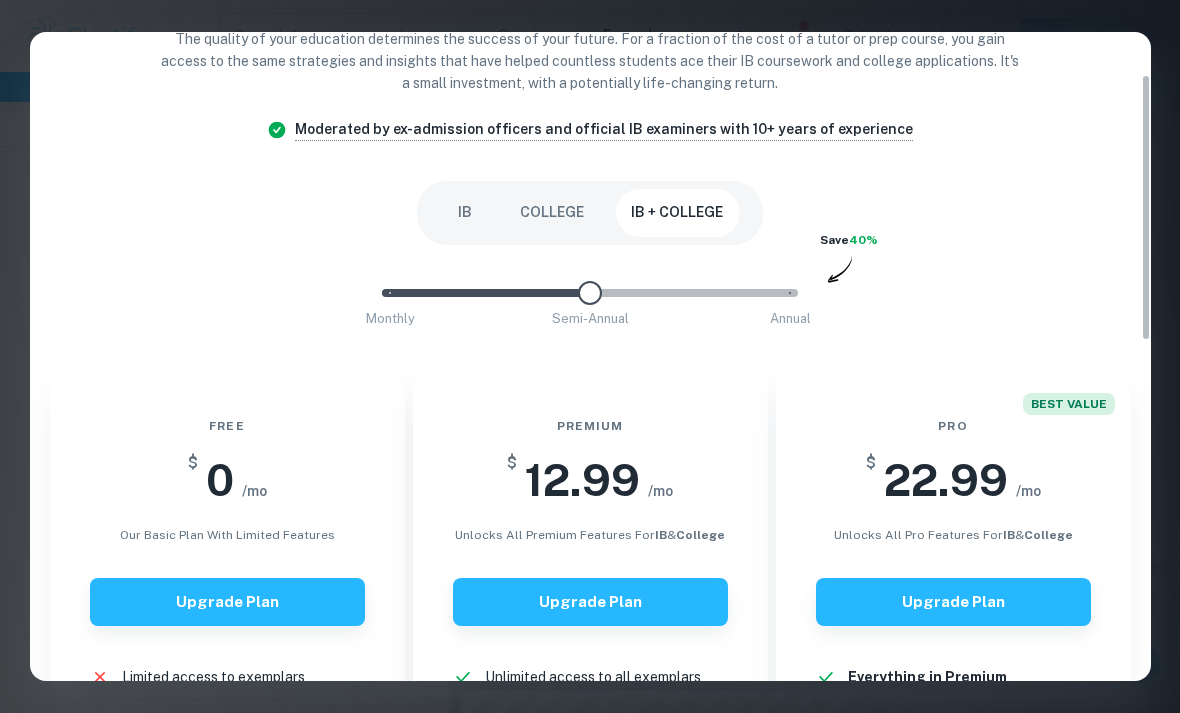 click at bounding box center [590, 293] 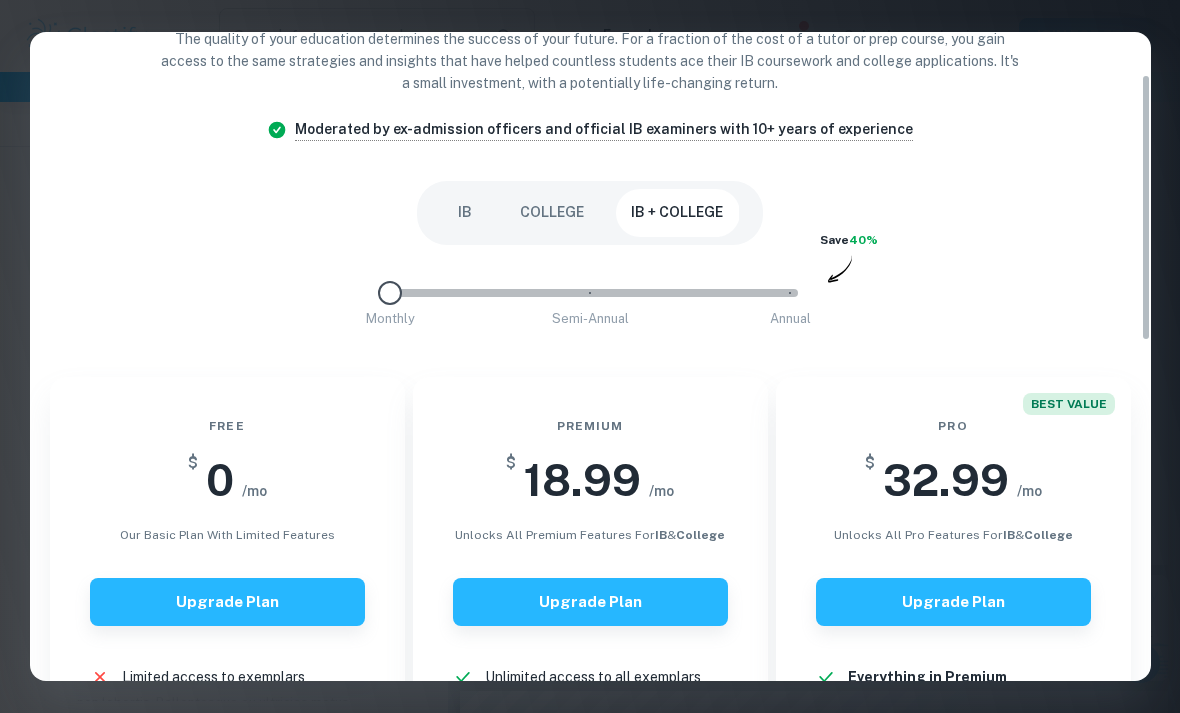 scroll, scrollTop: 213, scrollLeft: 0, axis: vertical 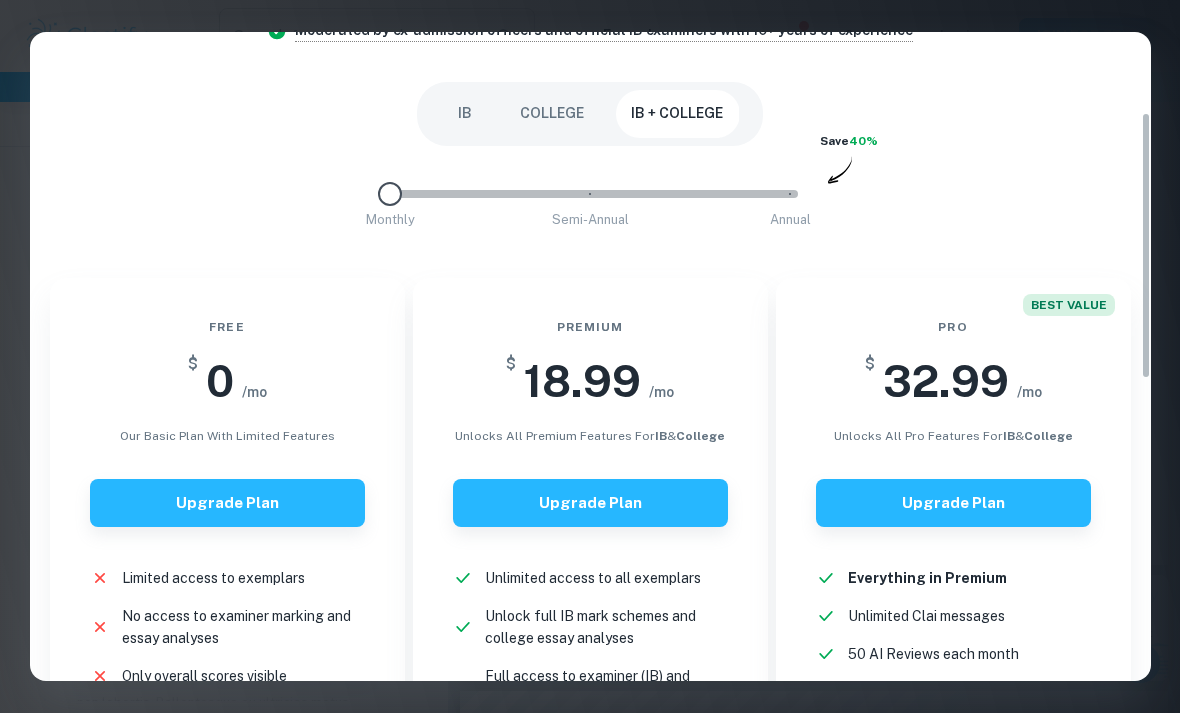 click on "COLLEGE" at bounding box center [552, 114] 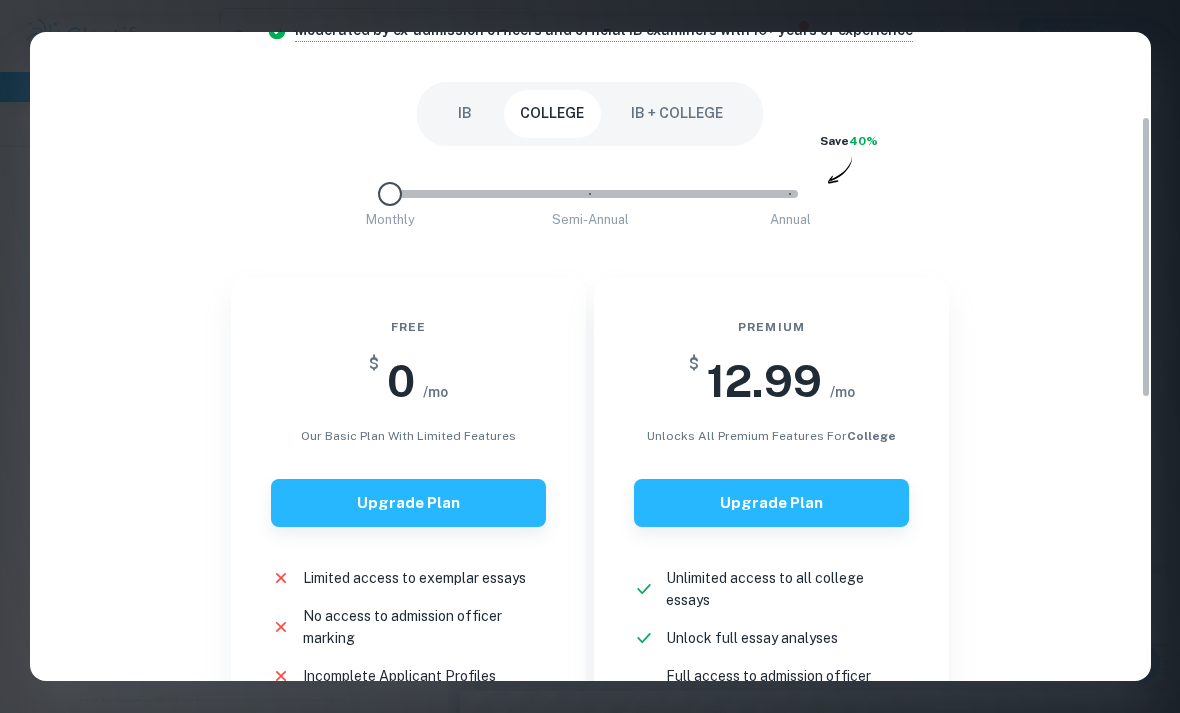 click on "IB" at bounding box center [465, 114] 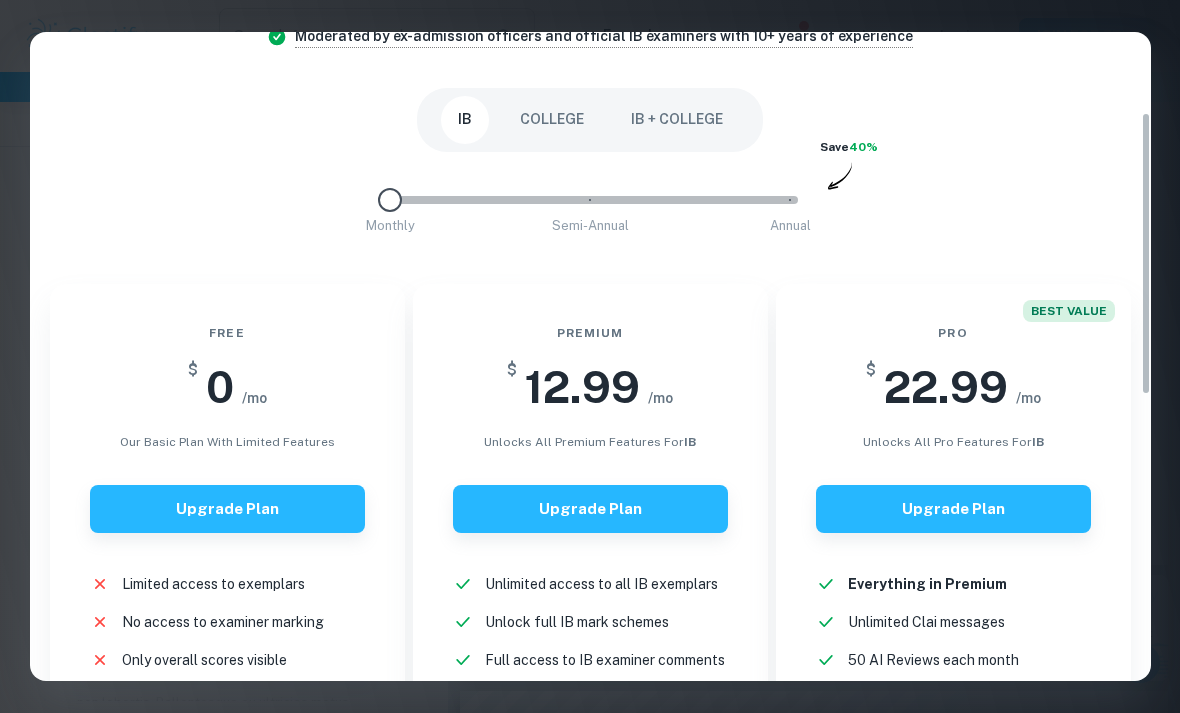 scroll, scrollTop: 195, scrollLeft: 0, axis: vertical 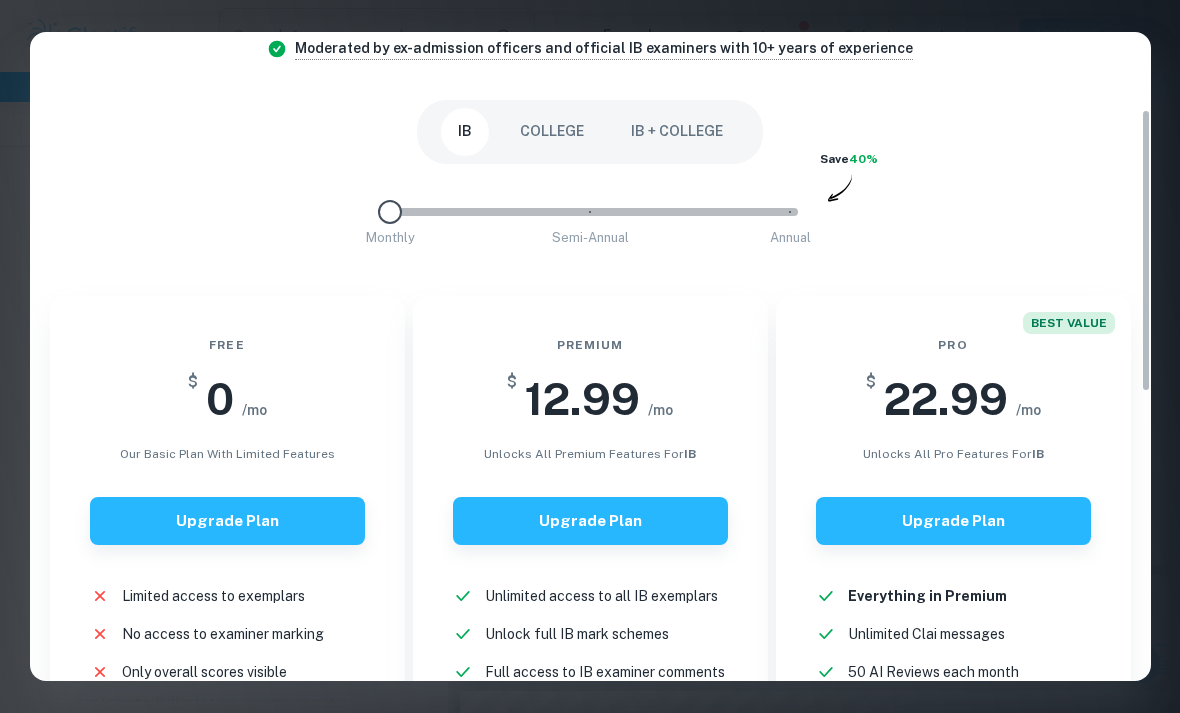 click on "COLLEGE" at bounding box center (552, 132) 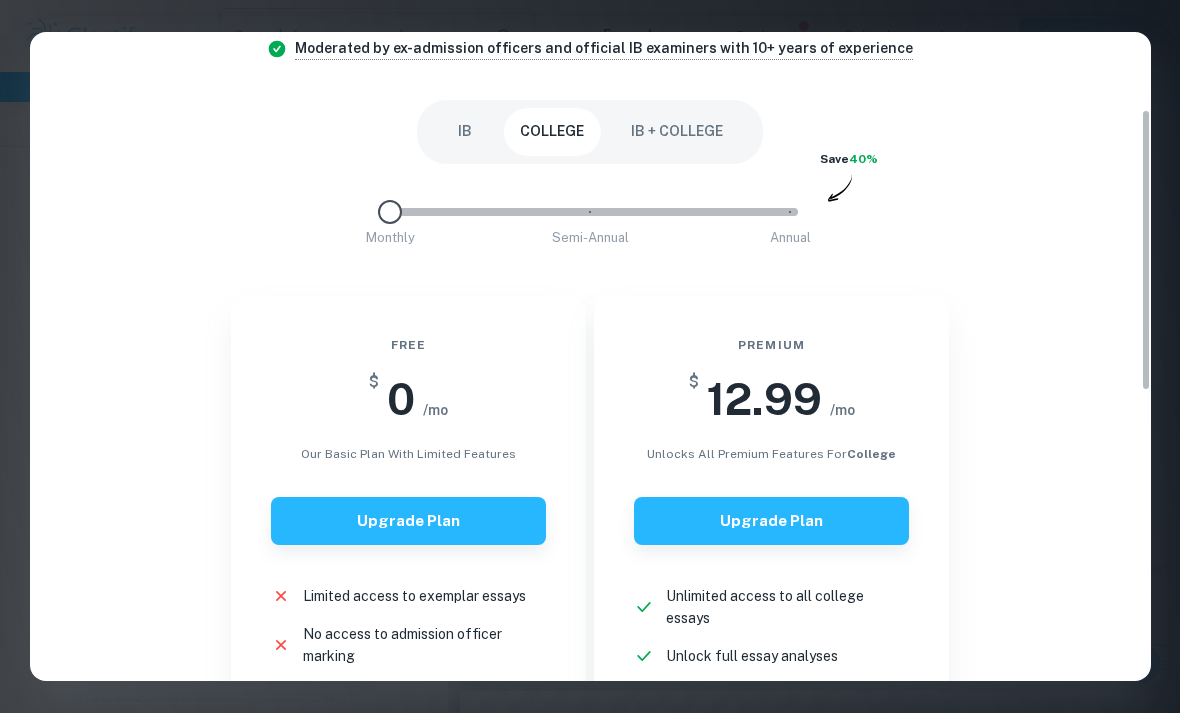 click on "IB + COLLEGE" at bounding box center [677, 132] 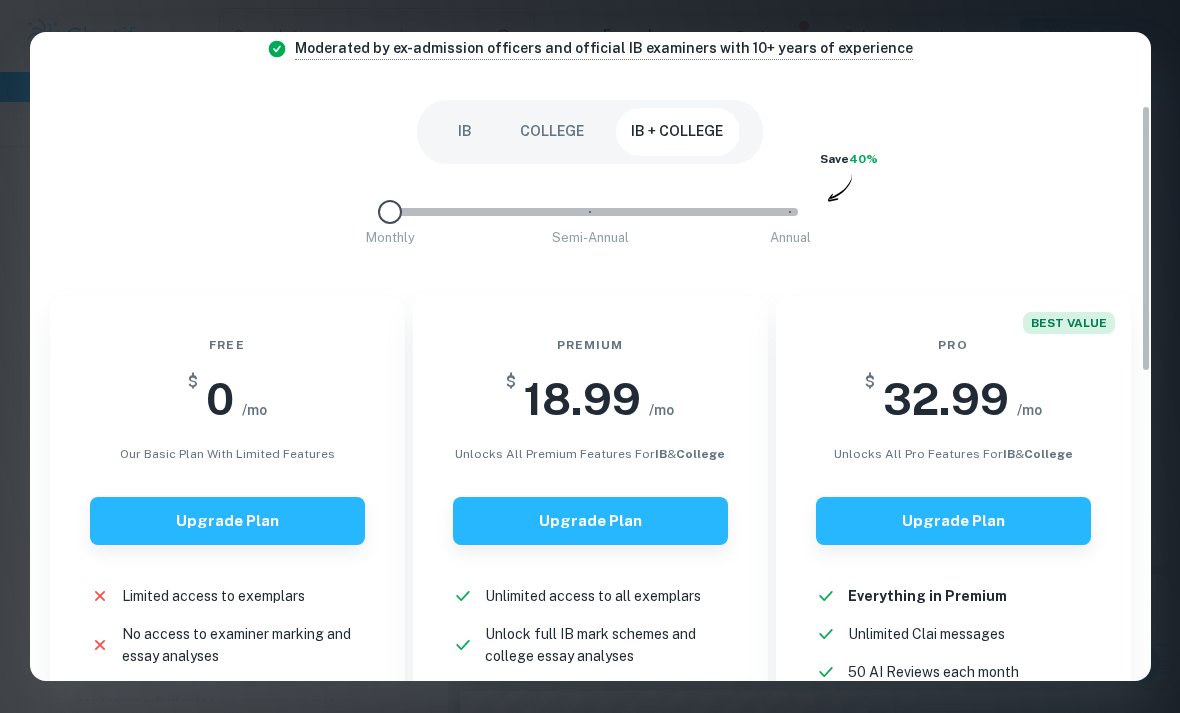 click at bounding box center [390, 212] 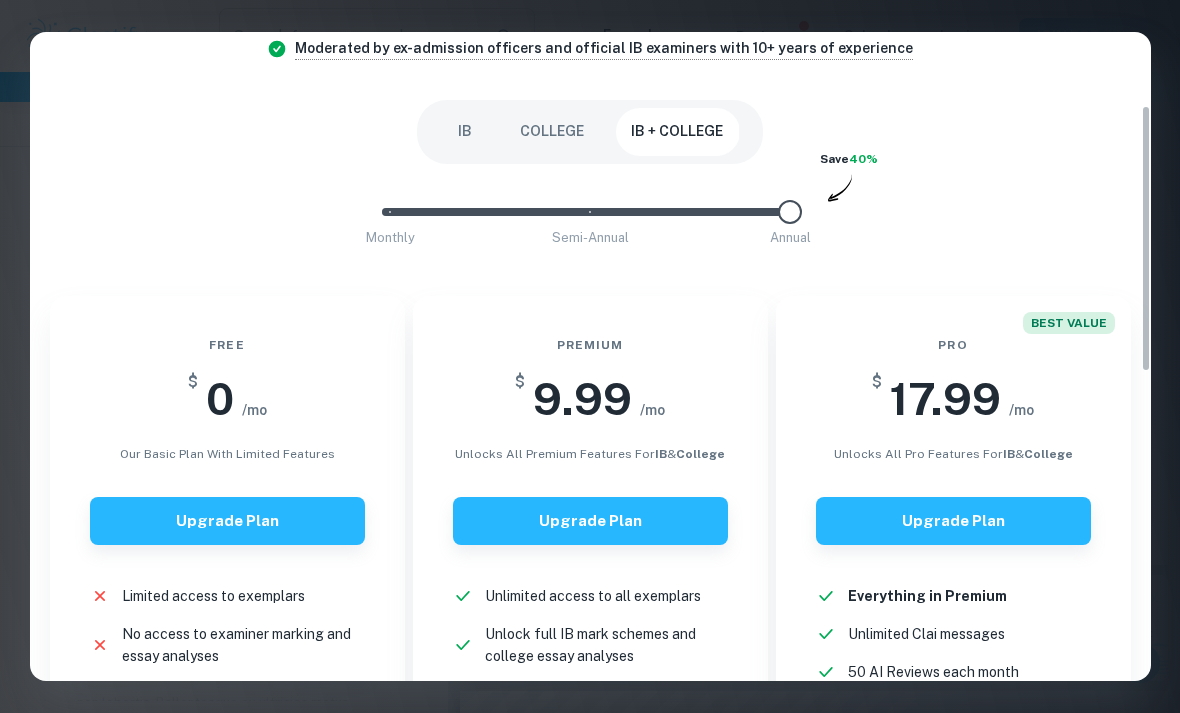 click on "COLLEGE" at bounding box center (552, 132) 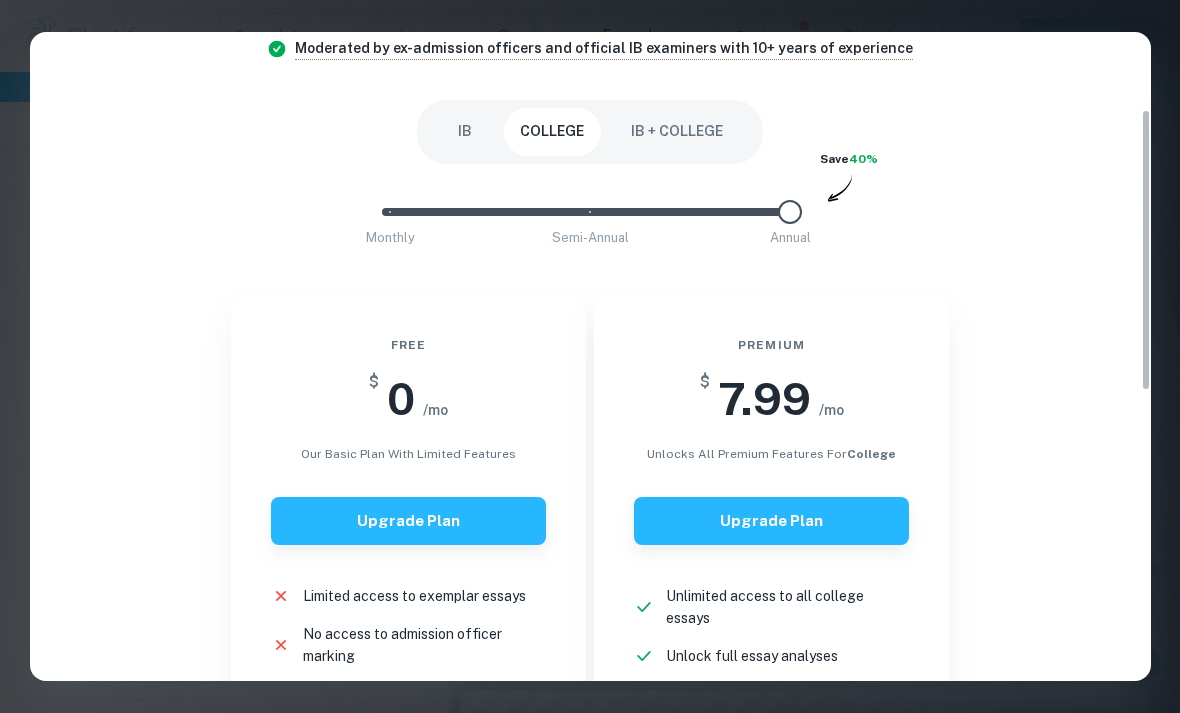 click on "IB" at bounding box center (465, 132) 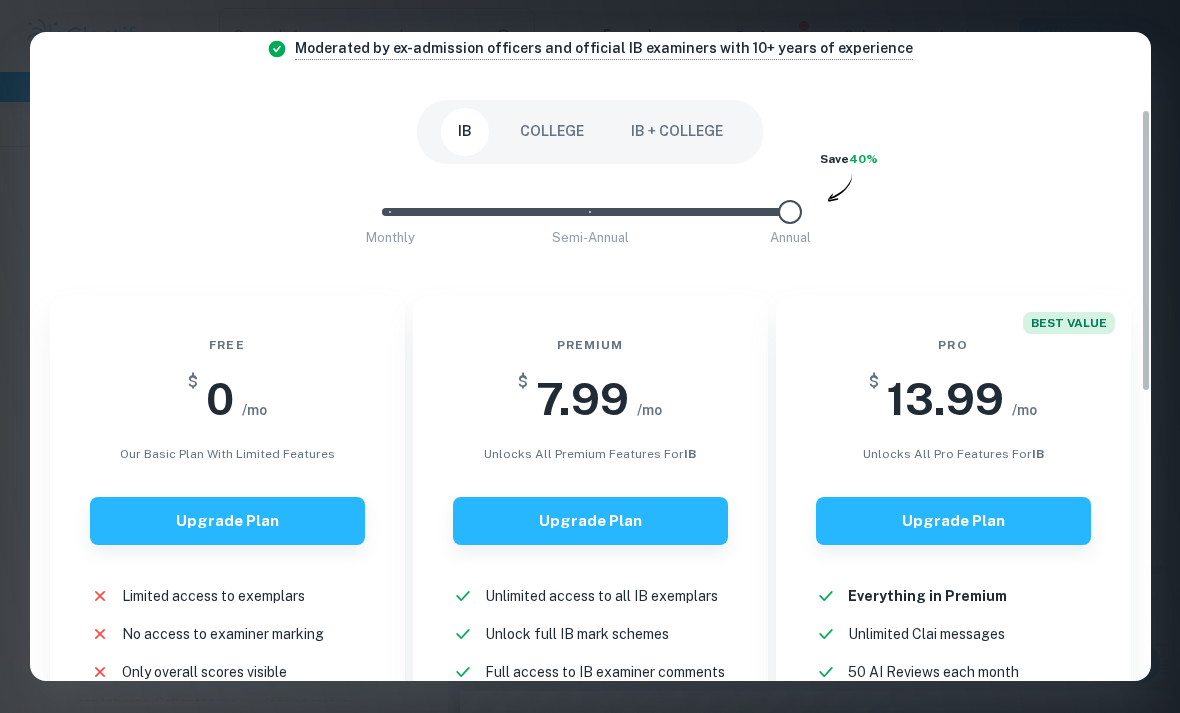 click on "Monthly Semi-Annual Annual Save  40%" at bounding box center (590, 222) 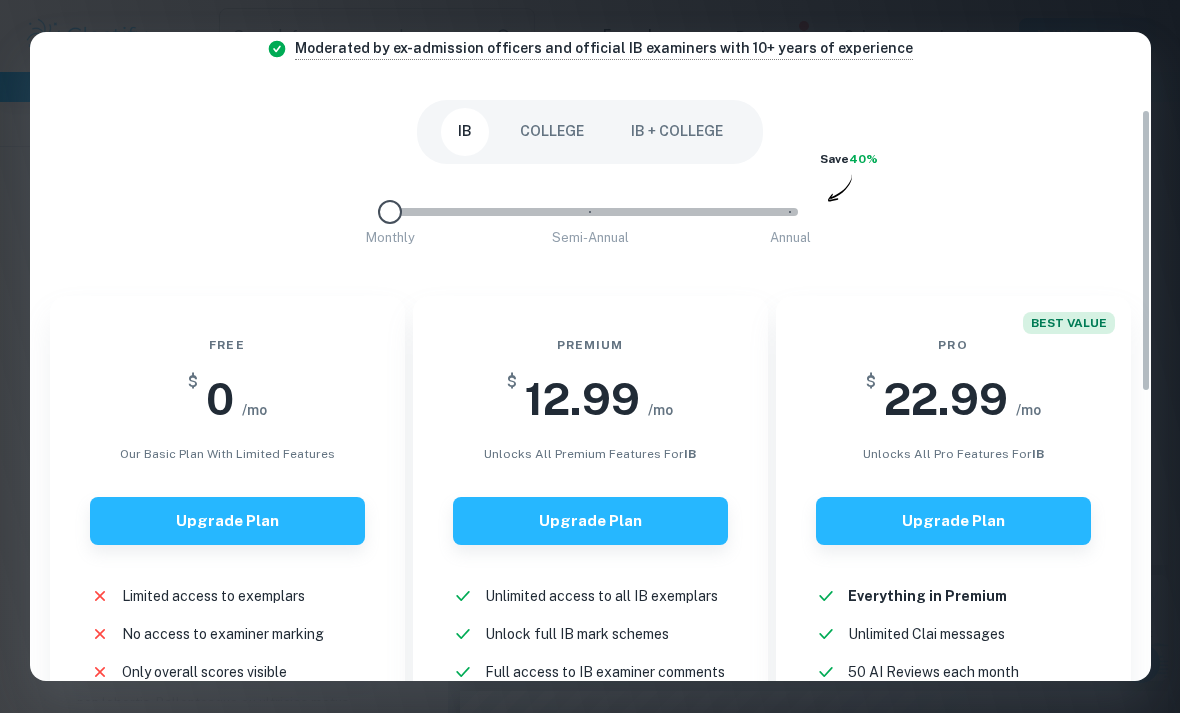 click at bounding box center [390, 212] 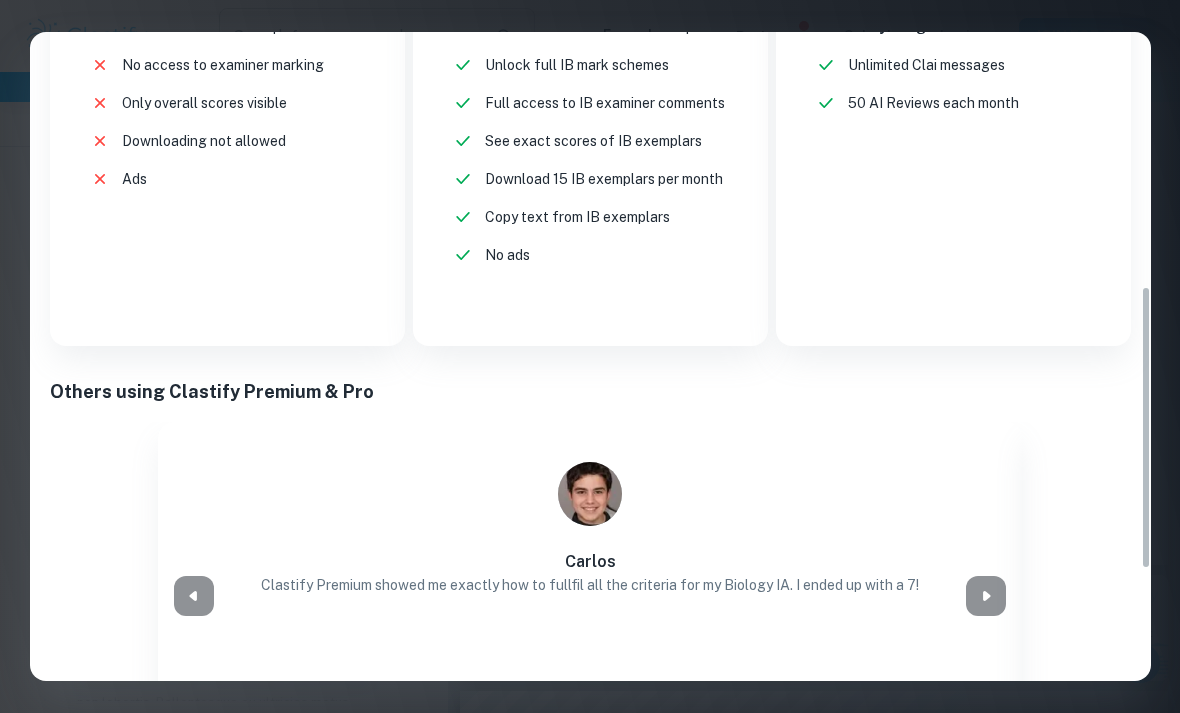 scroll, scrollTop: 783, scrollLeft: 0, axis: vertical 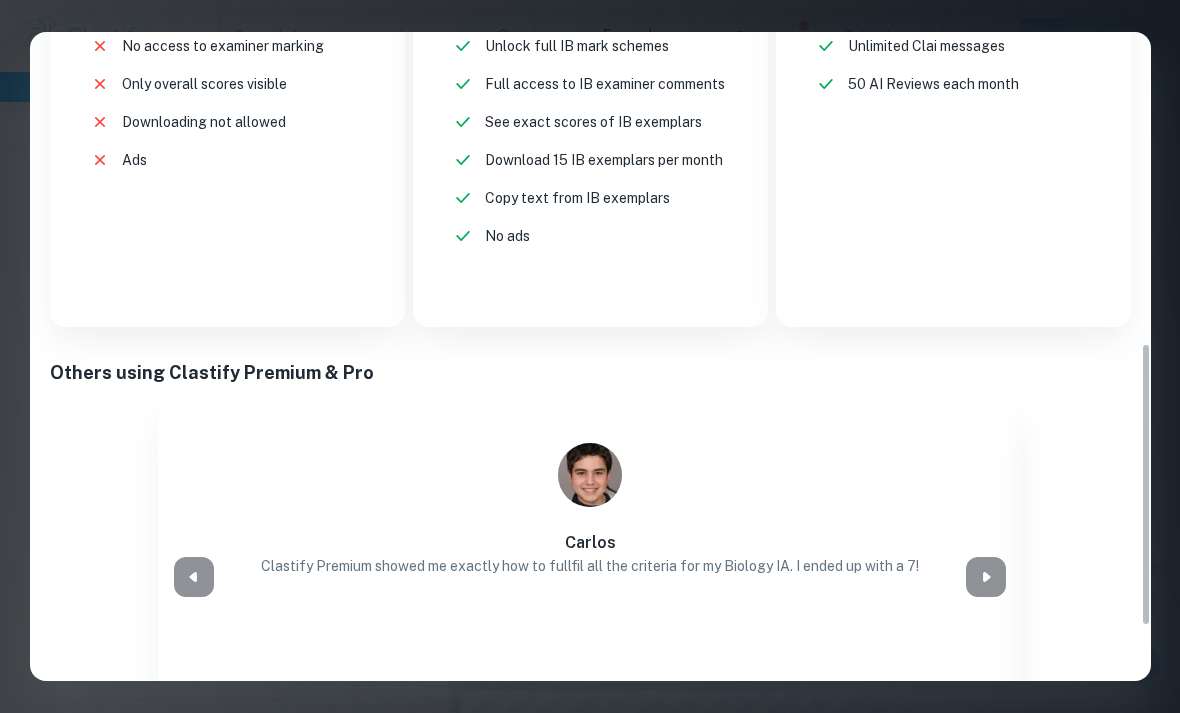 click on "BEST VALUE Pro $ 22.99 /mo unlocks all pro features for  IB Upgrade Plan Everything in Premium New! Unlimited Clai messages New! 50 AI Reviews each month New!" at bounding box center (953, 17) 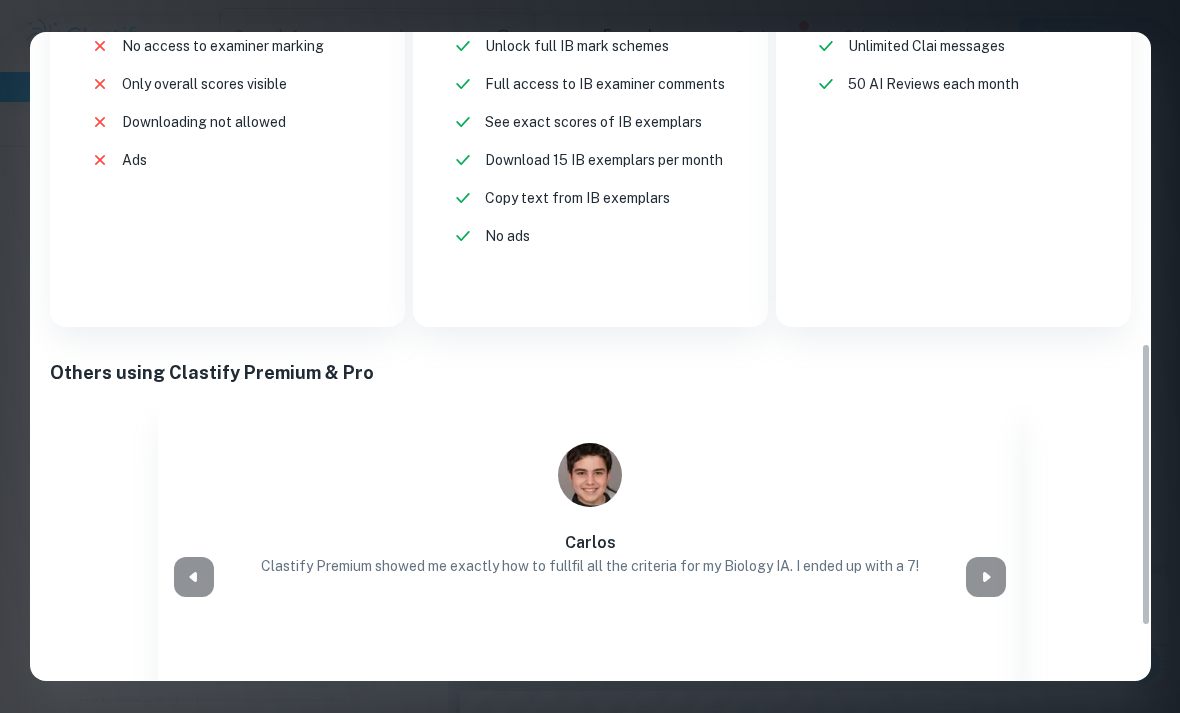 click 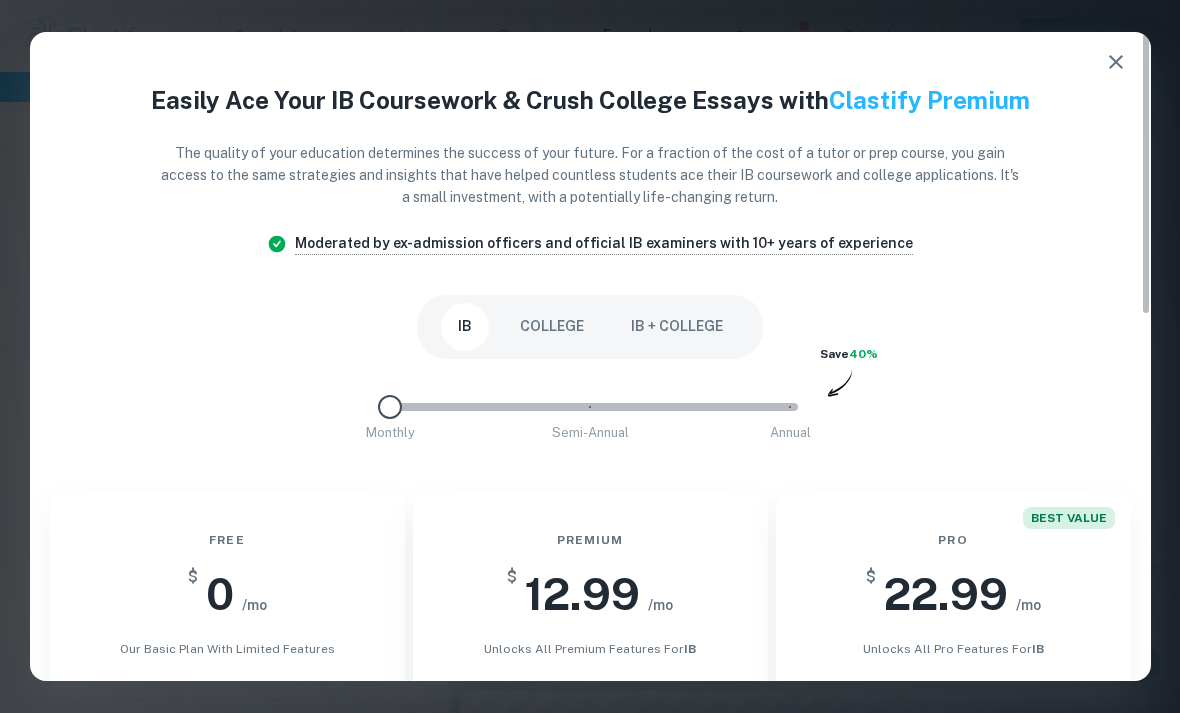 scroll, scrollTop: 0, scrollLeft: 0, axis: both 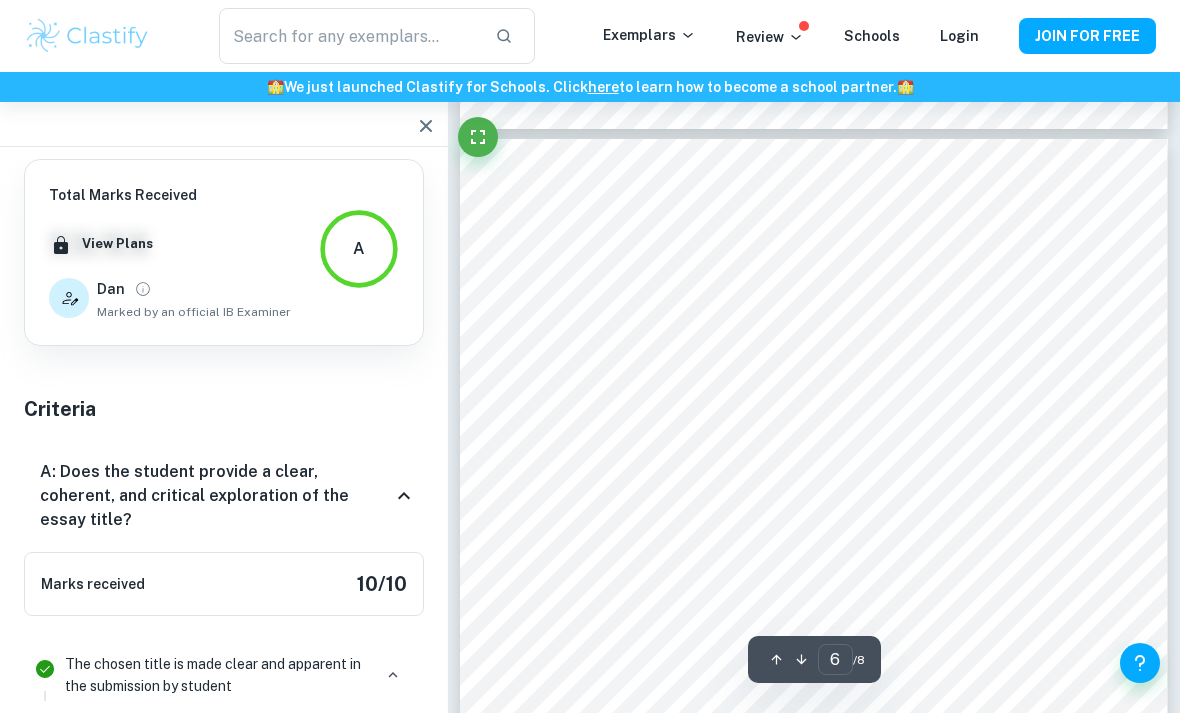 type on "6" 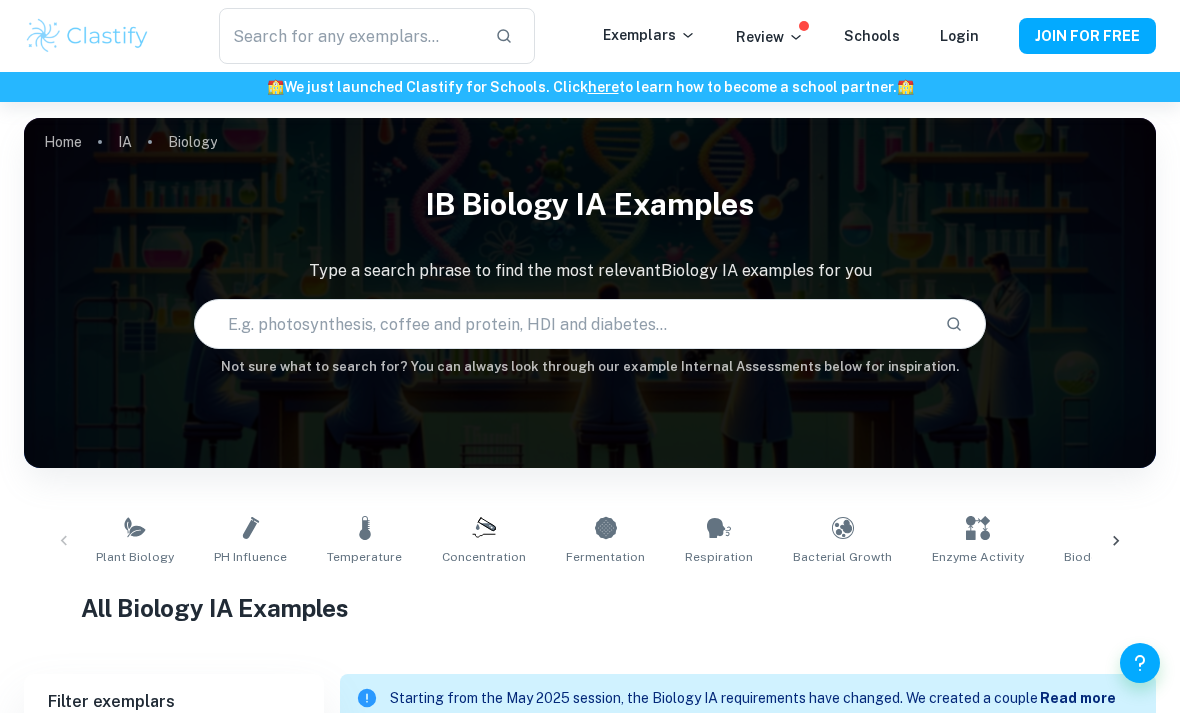 checkbox on "true" 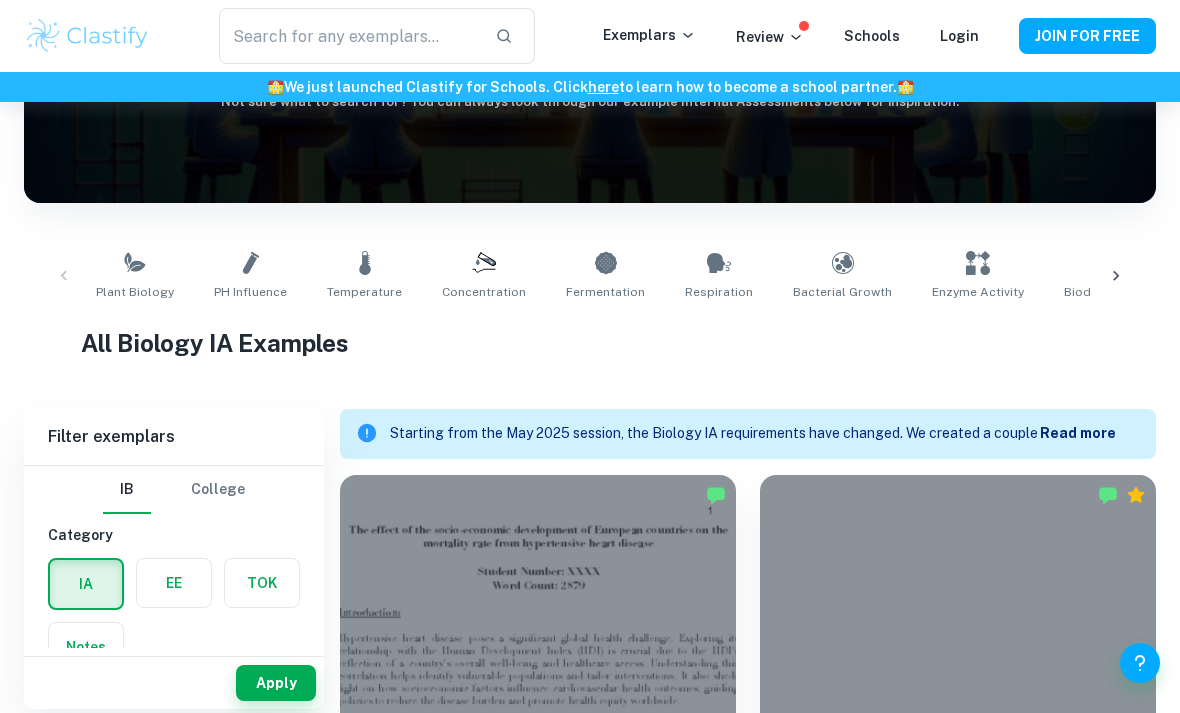 scroll, scrollTop: 260, scrollLeft: 0, axis: vertical 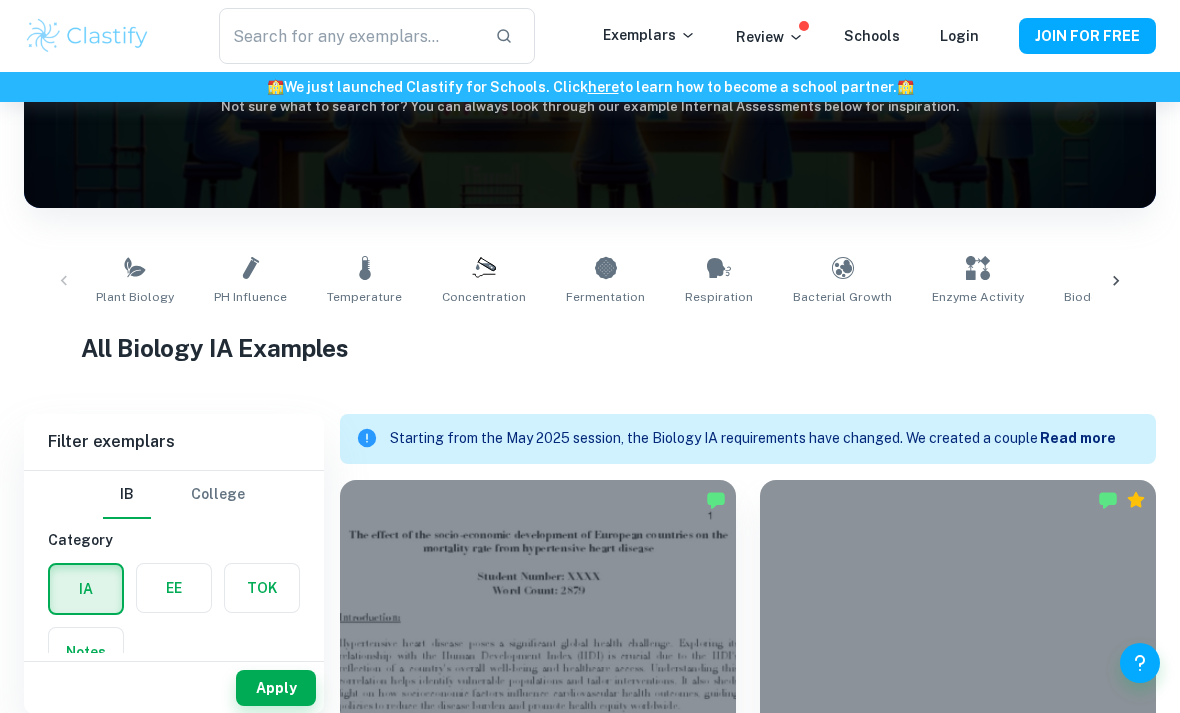 click on "Plant Biology" at bounding box center (135, 281) 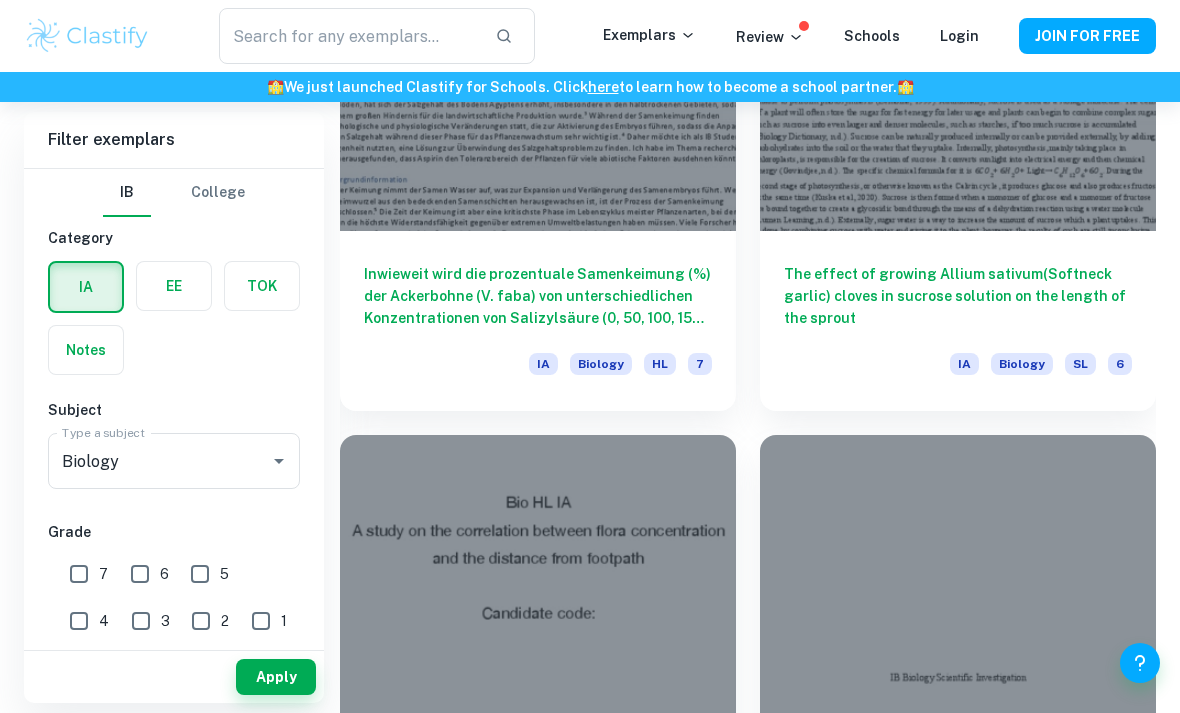 scroll, scrollTop: 11286, scrollLeft: 0, axis: vertical 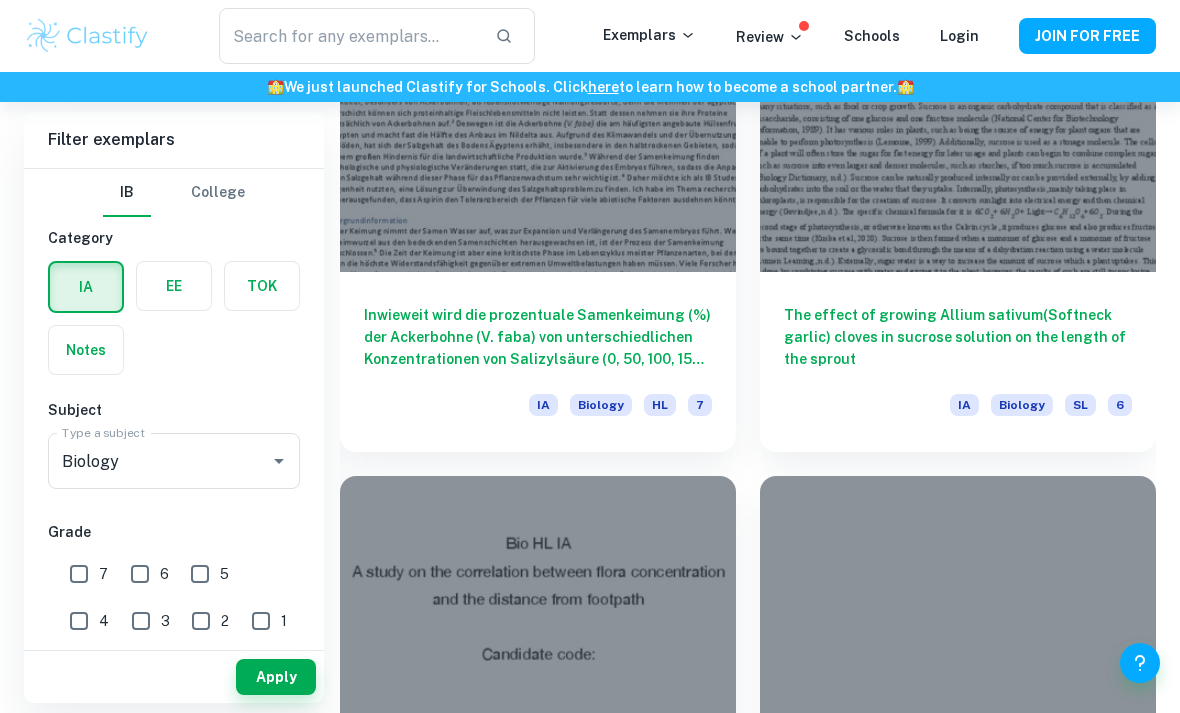 click on "The effect of growing Allium sativum(Softneck garlic) cloves in sucrose solution on the length of the sprout" at bounding box center [958, 337] 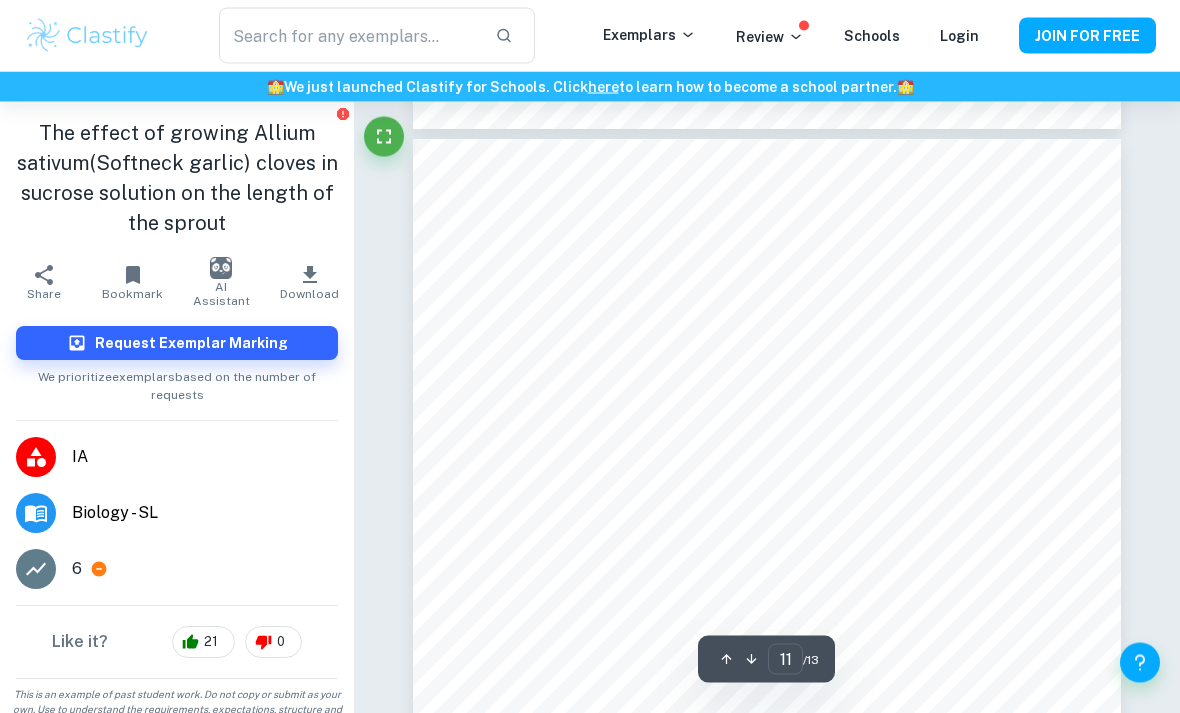 scroll, scrollTop: 9592, scrollLeft: 0, axis: vertical 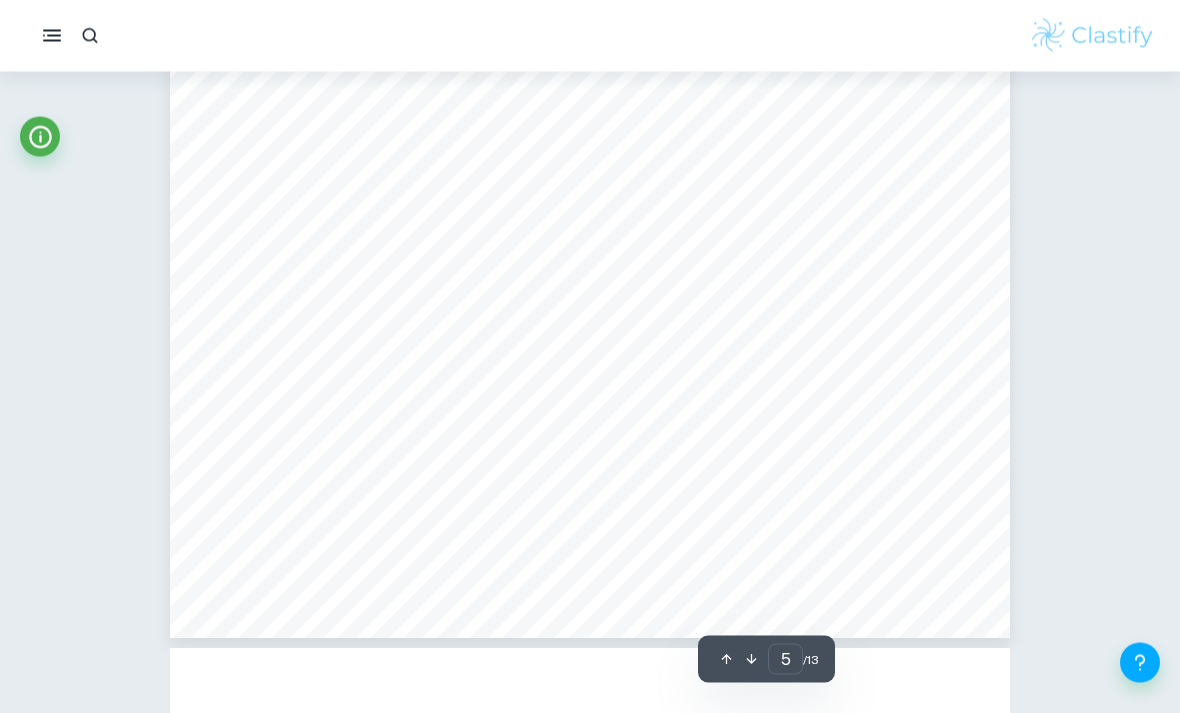 type on "4" 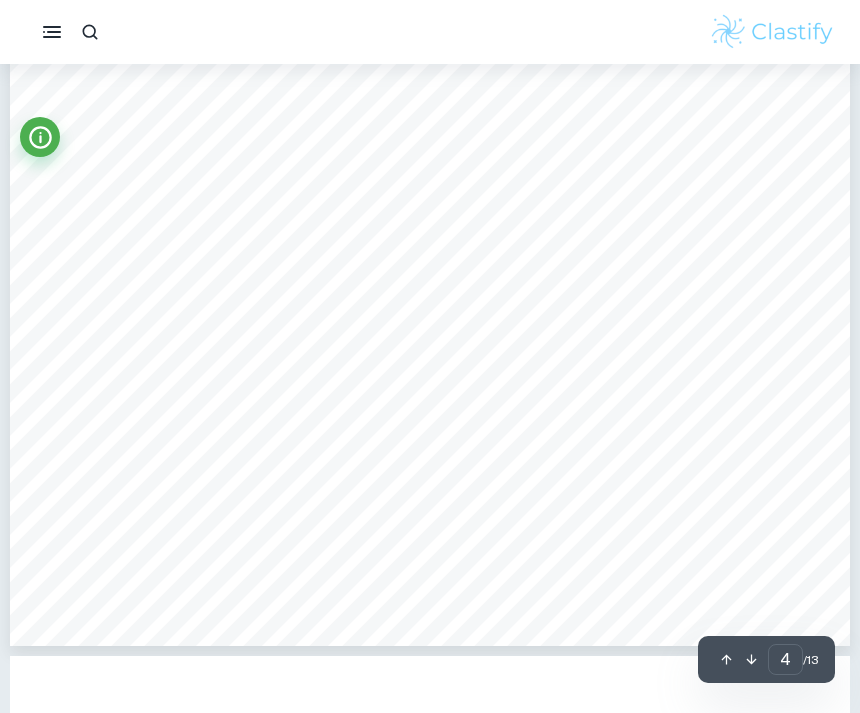 scroll, scrollTop: 4029, scrollLeft: 0, axis: vertical 